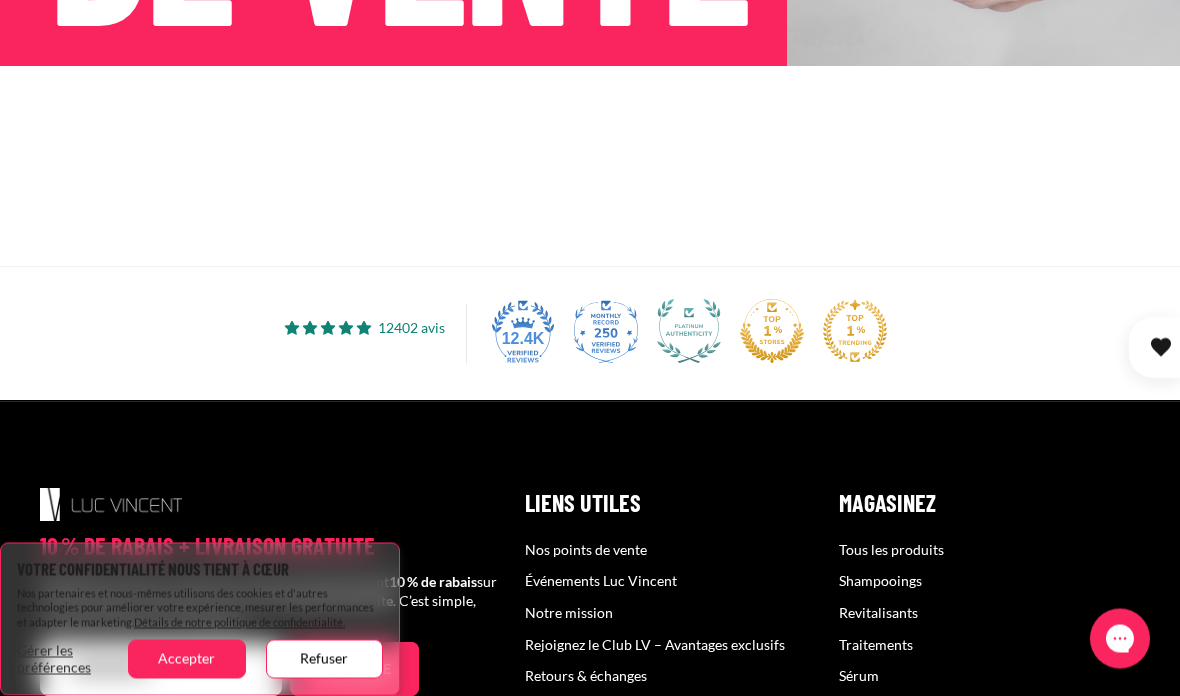 scroll, scrollTop: 495, scrollLeft: 0, axis: vertical 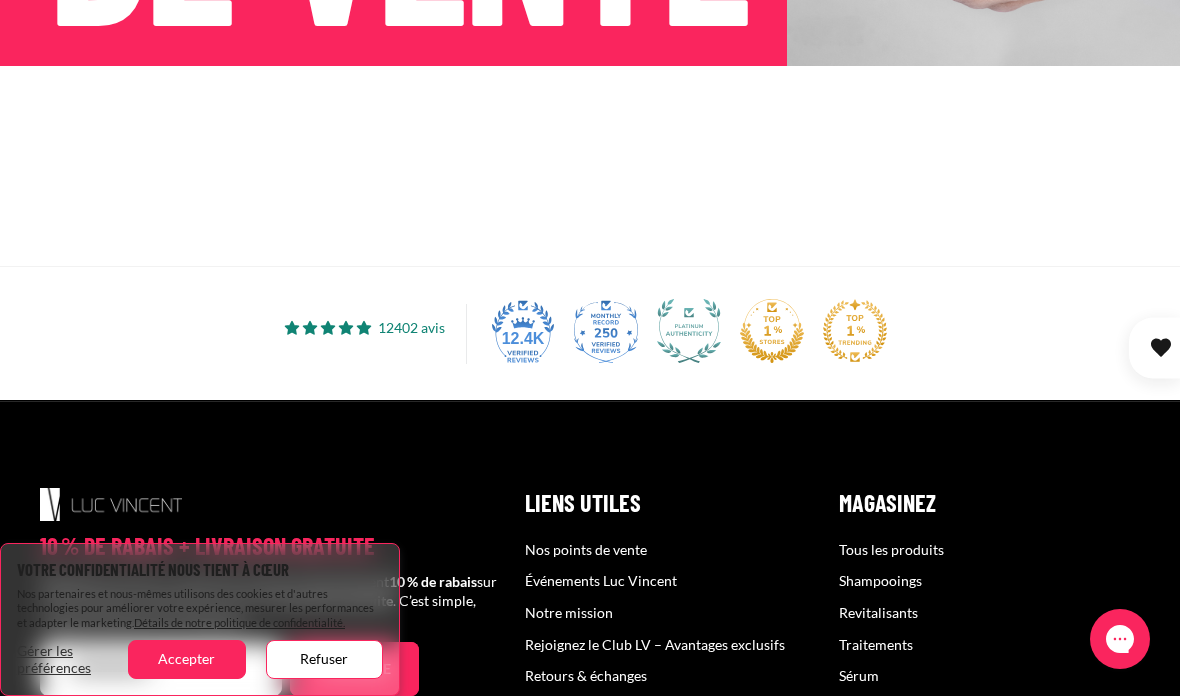 click on "Refuser" at bounding box center [324, 659] 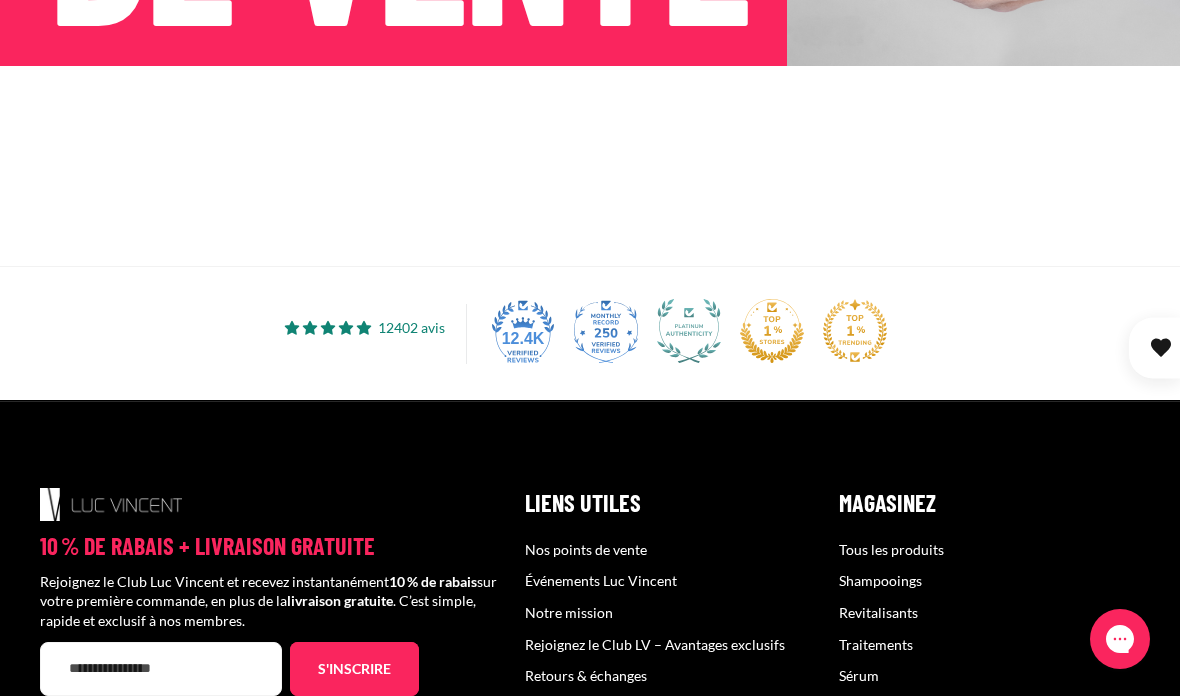 click on "t" at bounding box center (613, -59) 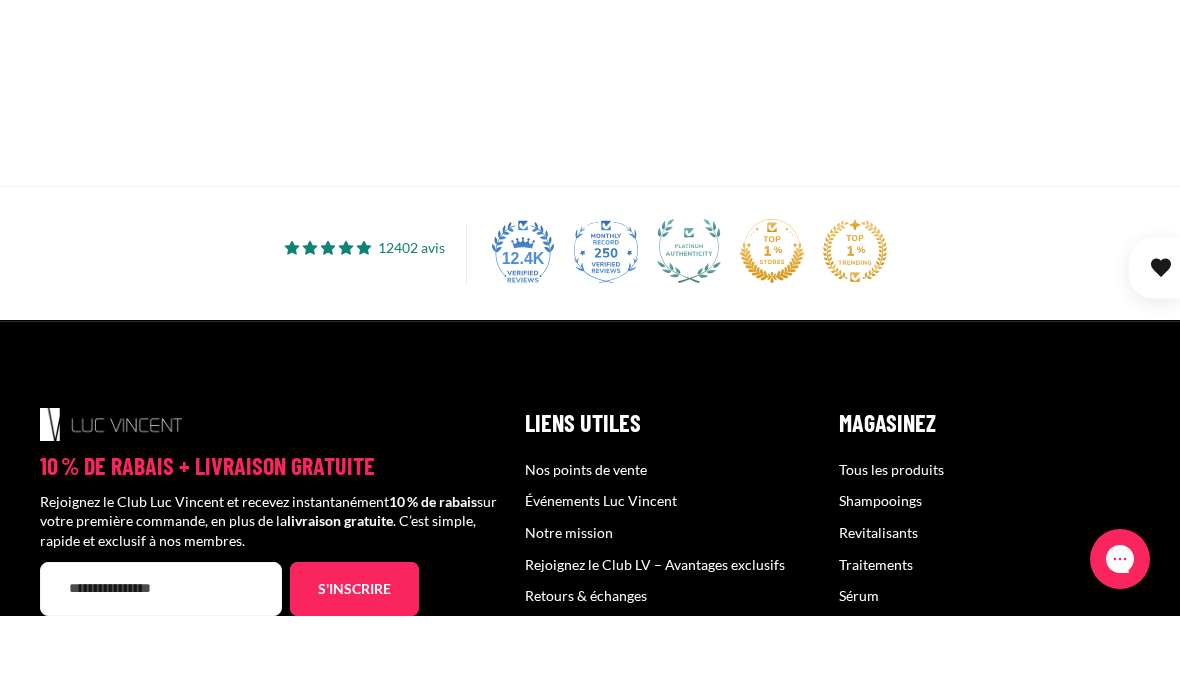 scroll, scrollTop: 575, scrollLeft: 0, axis: vertical 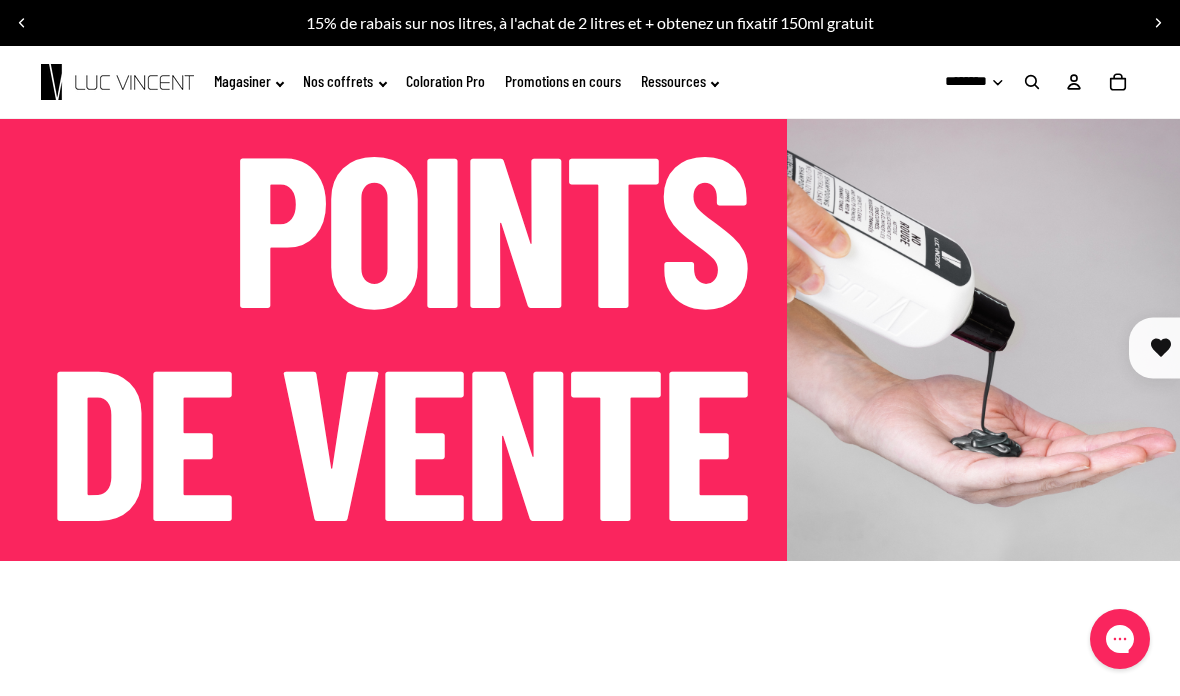 click on "Magasiner" 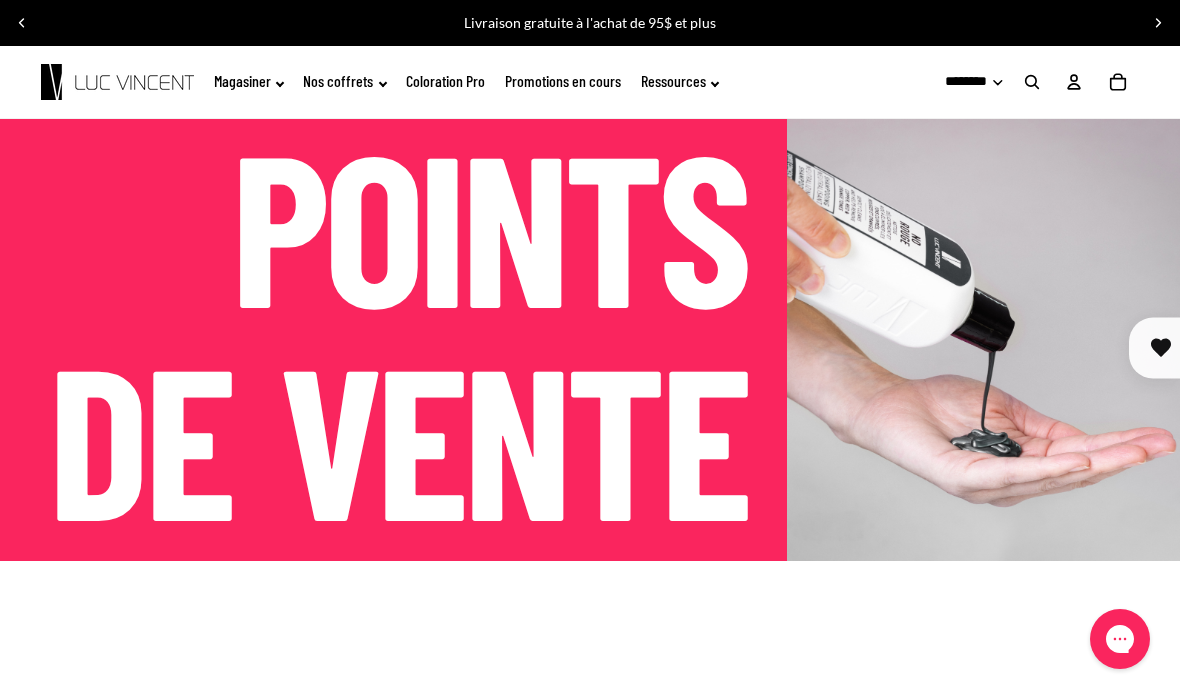 click on "Promotions en cours" 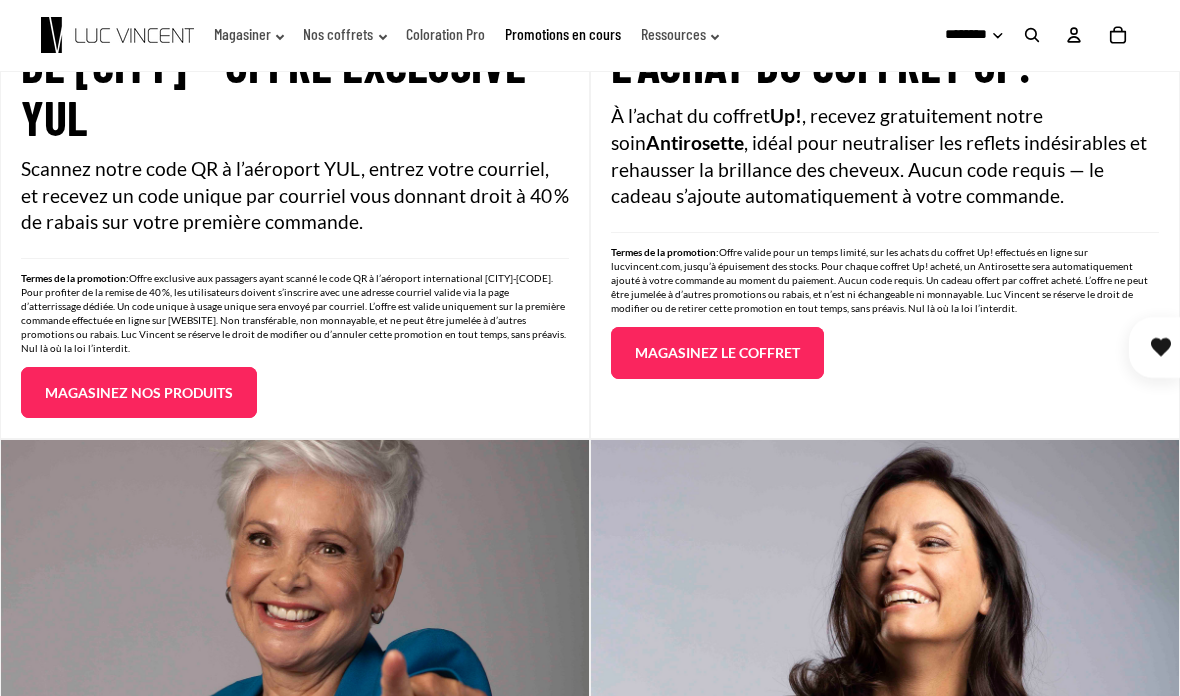 scroll, scrollTop: 836, scrollLeft: 0, axis: vertical 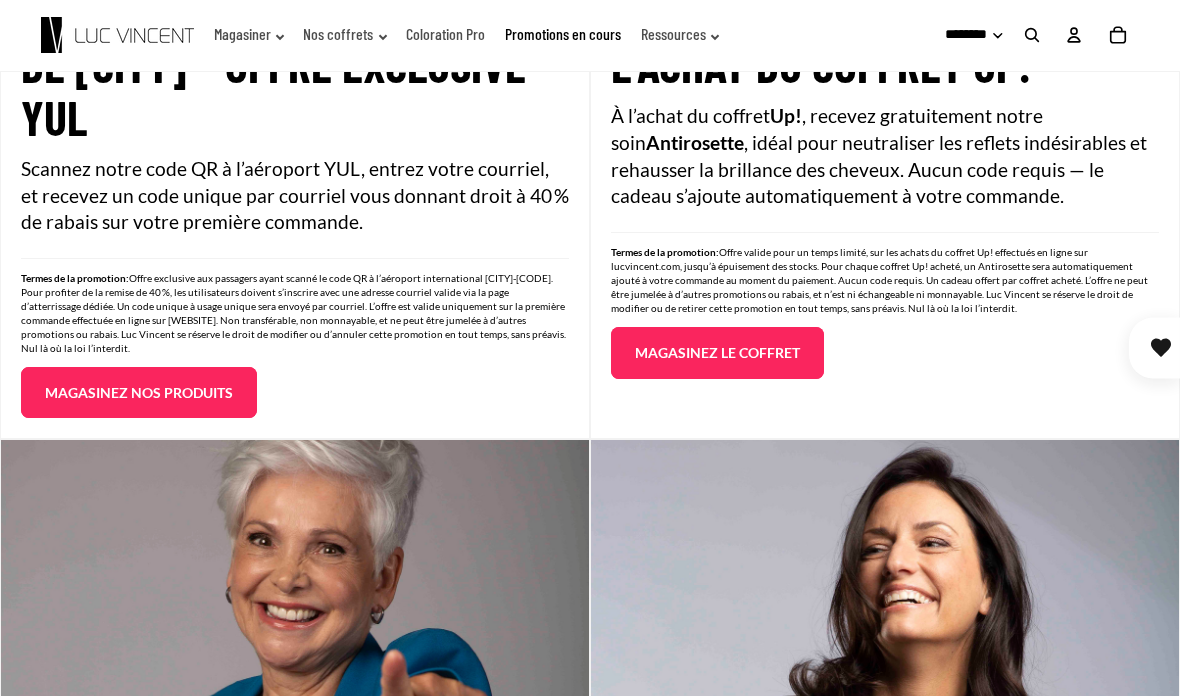 click on "Magasinez le coffret" at bounding box center (717, 353) 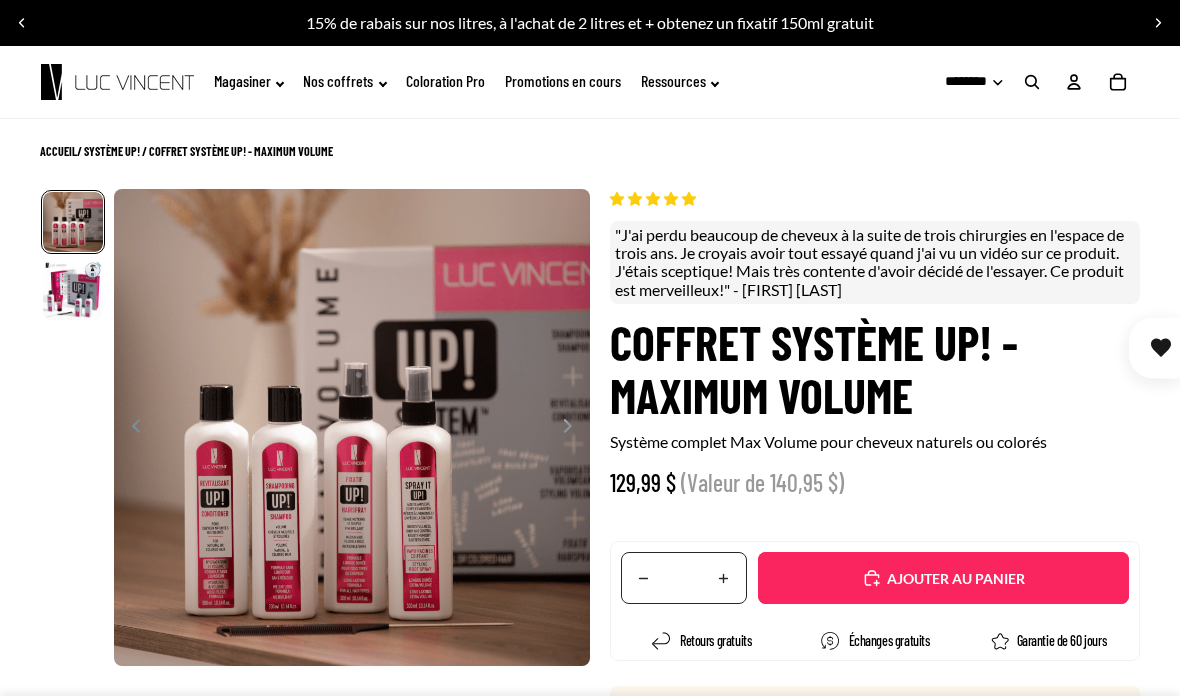 scroll, scrollTop: 0, scrollLeft: 0, axis: both 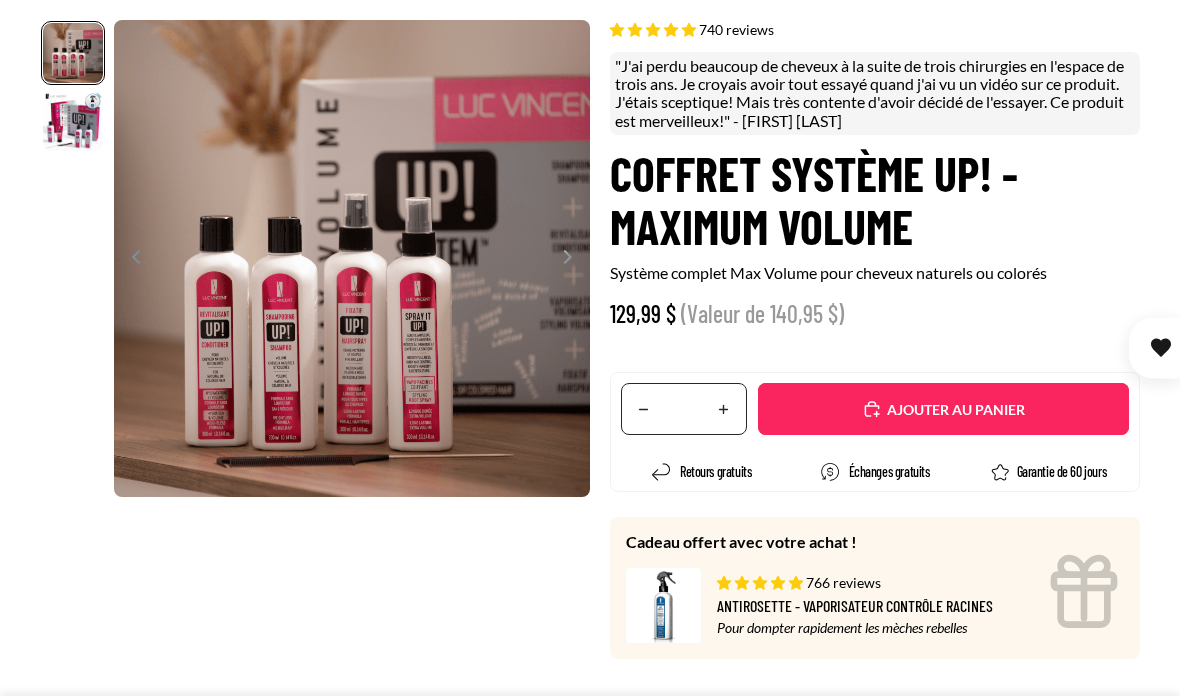 select on "**********" 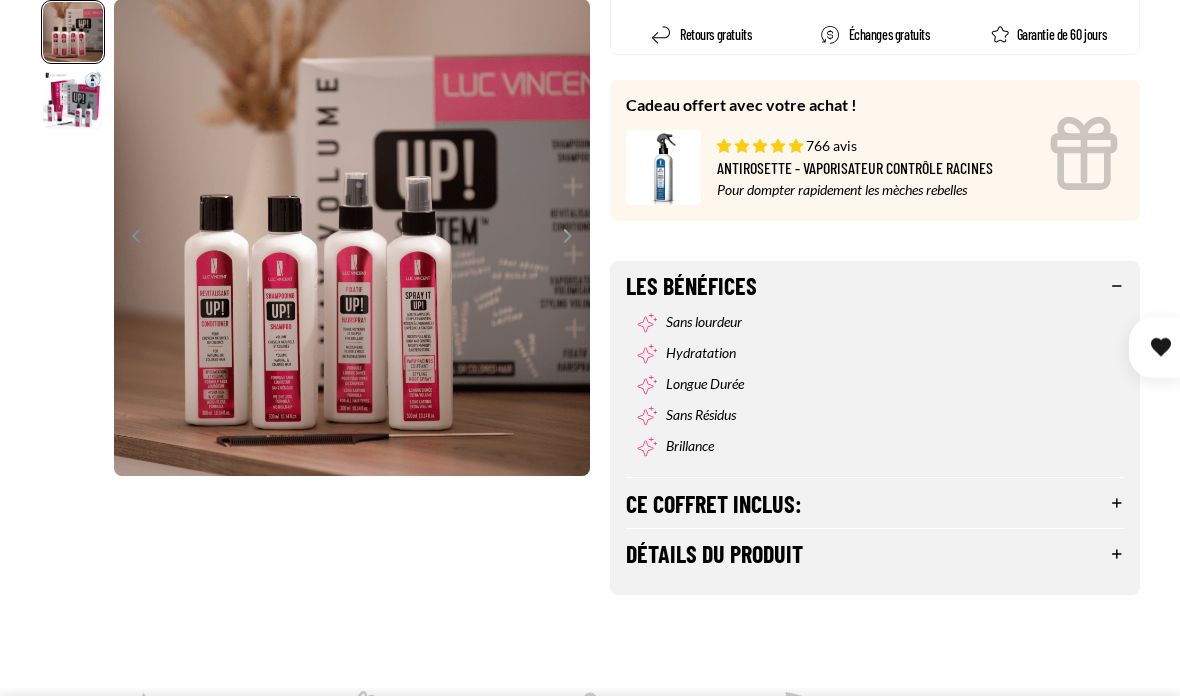 scroll, scrollTop: 633, scrollLeft: 0, axis: vertical 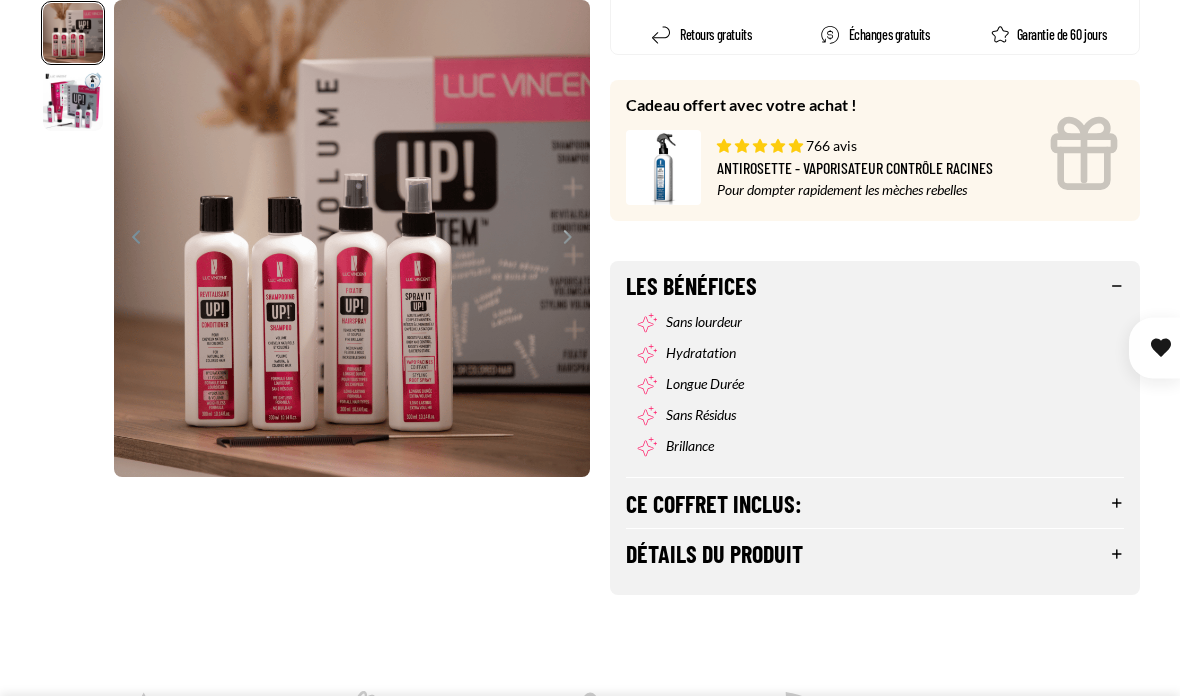 click on "Ce coffret inclus:" at bounding box center (875, 503) 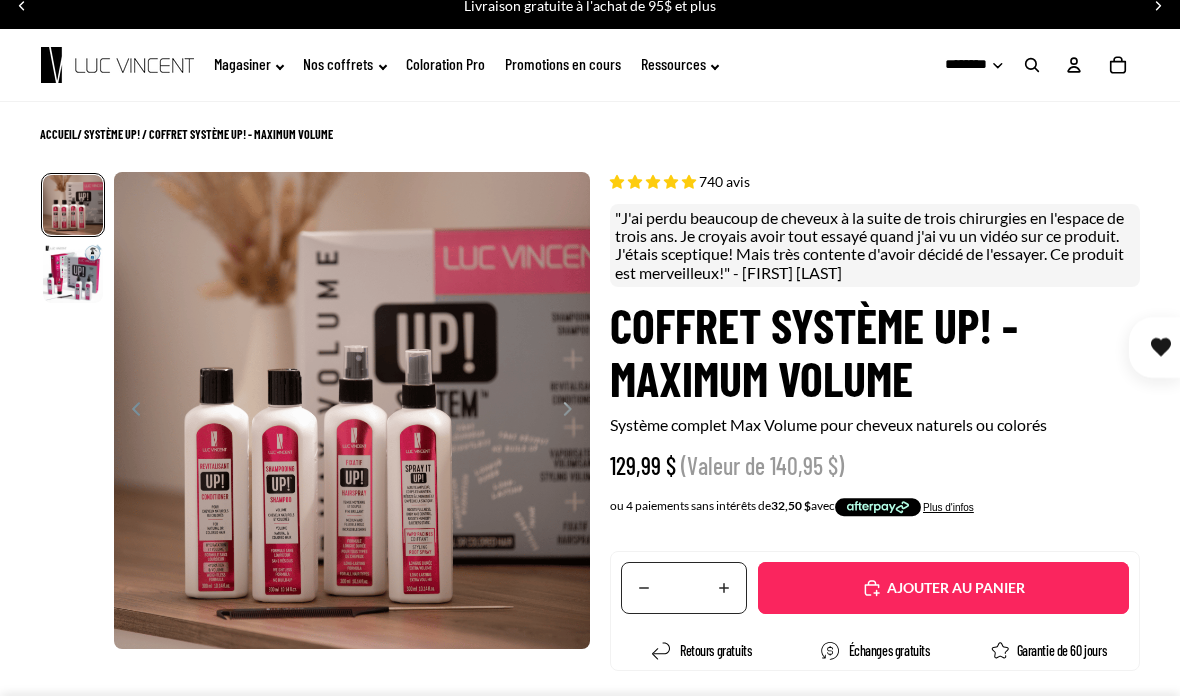 scroll, scrollTop: 17, scrollLeft: 0, axis: vertical 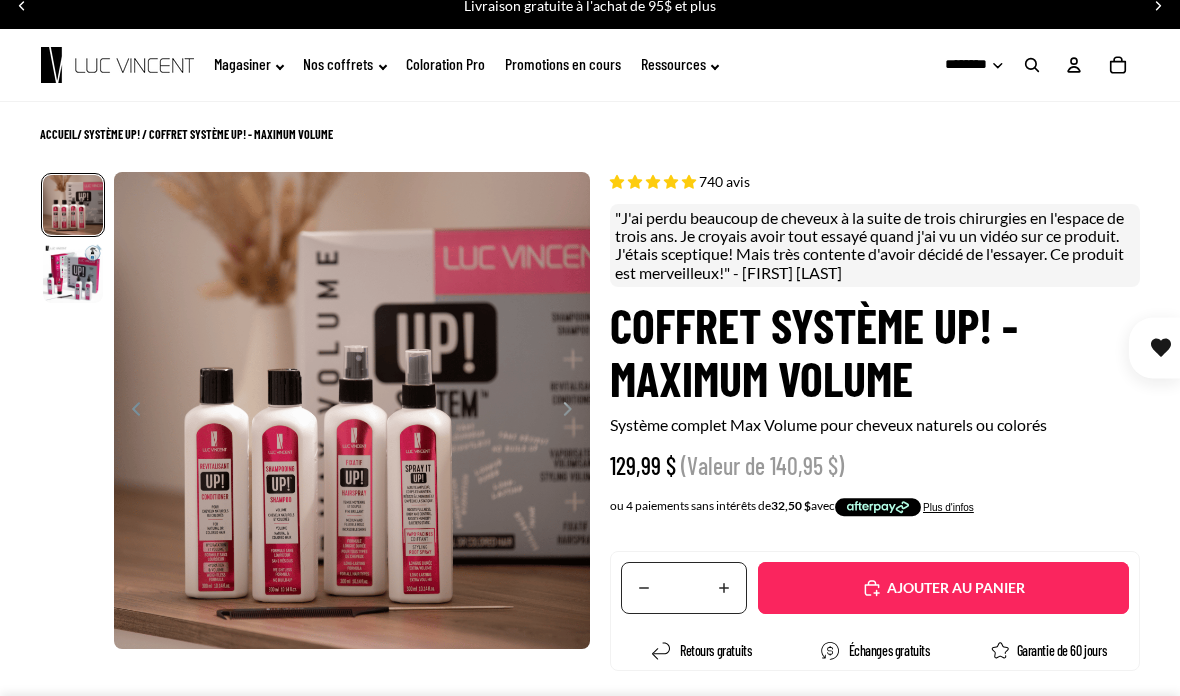 click 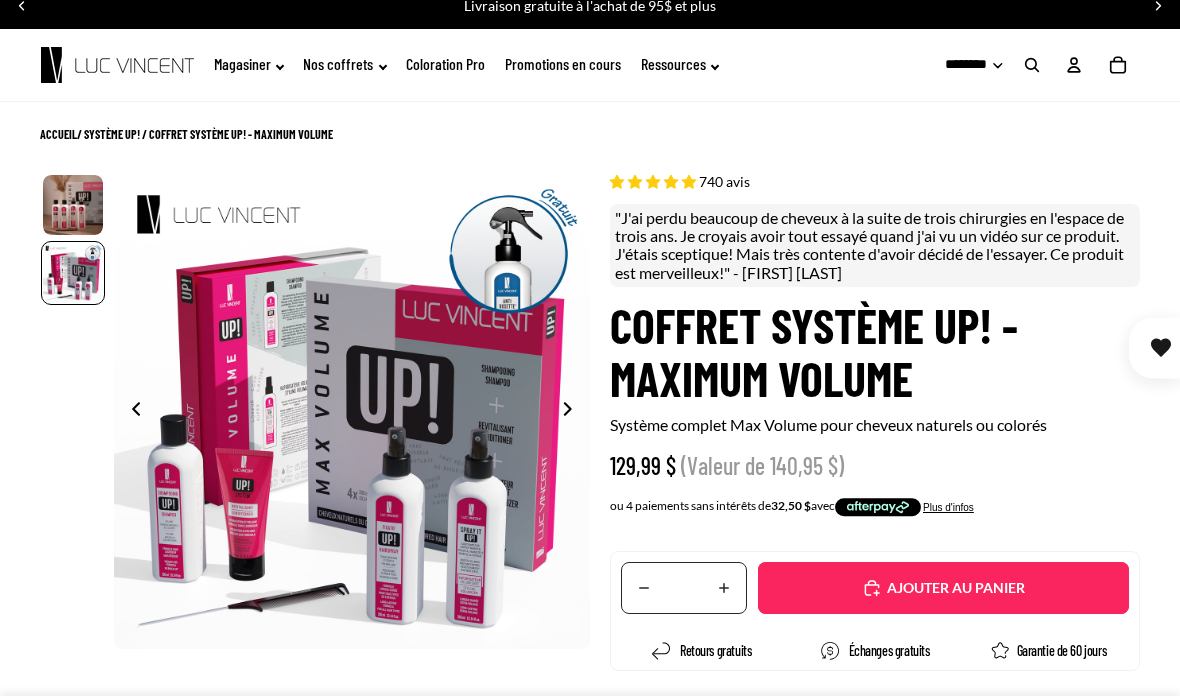scroll, scrollTop: 0, scrollLeft: 477, axis: horizontal 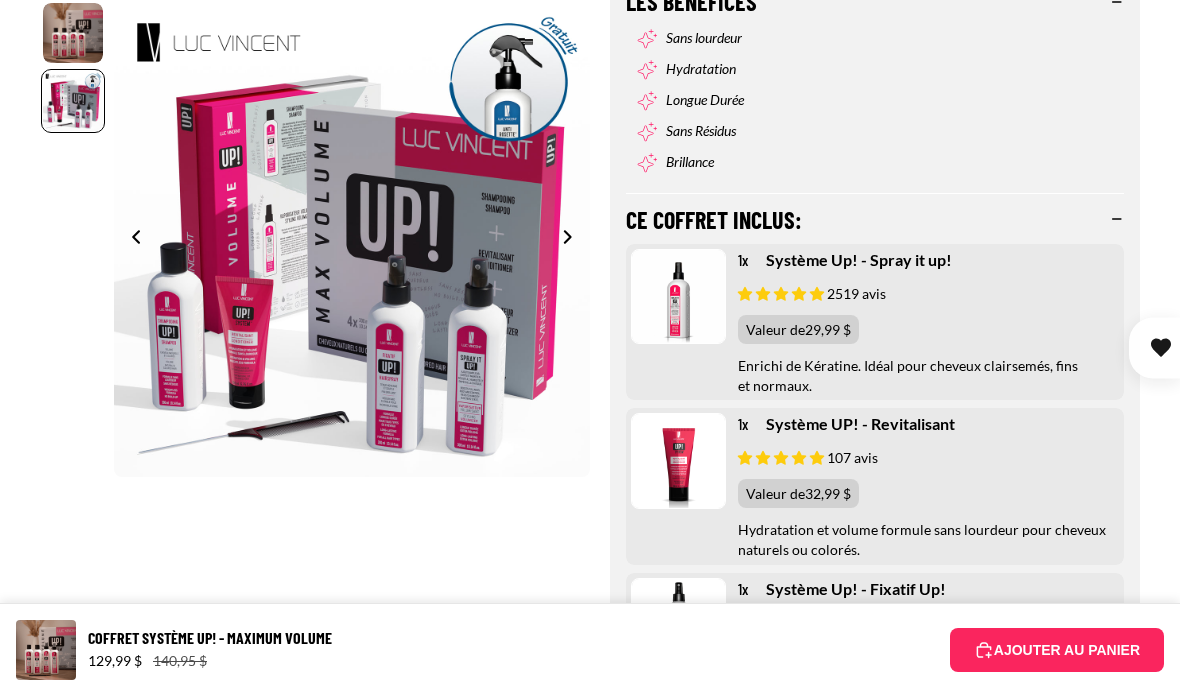 click at bounding box center (875, 322) 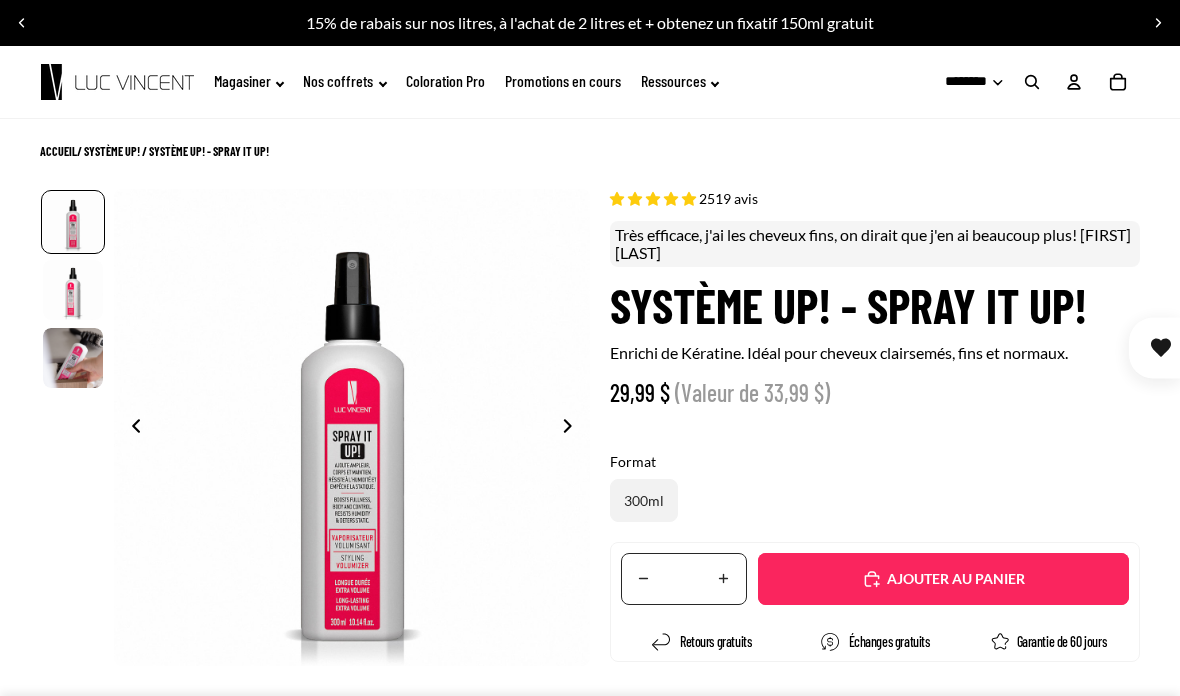 select on "**********" 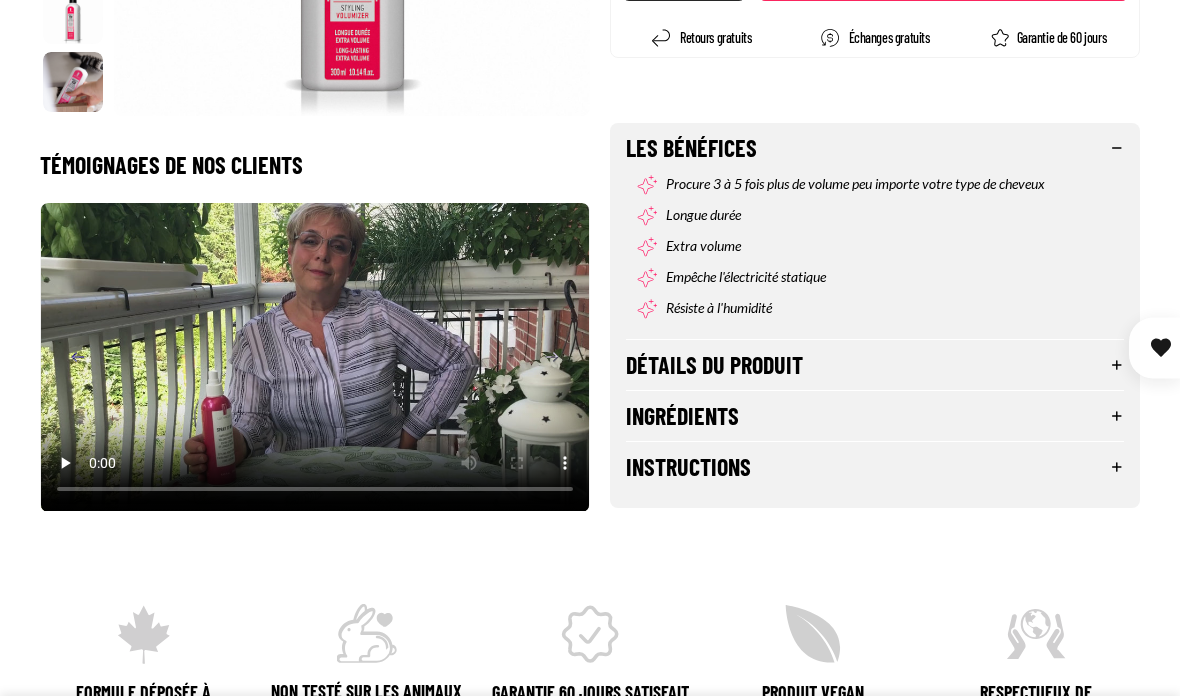scroll, scrollTop: 637, scrollLeft: 0, axis: vertical 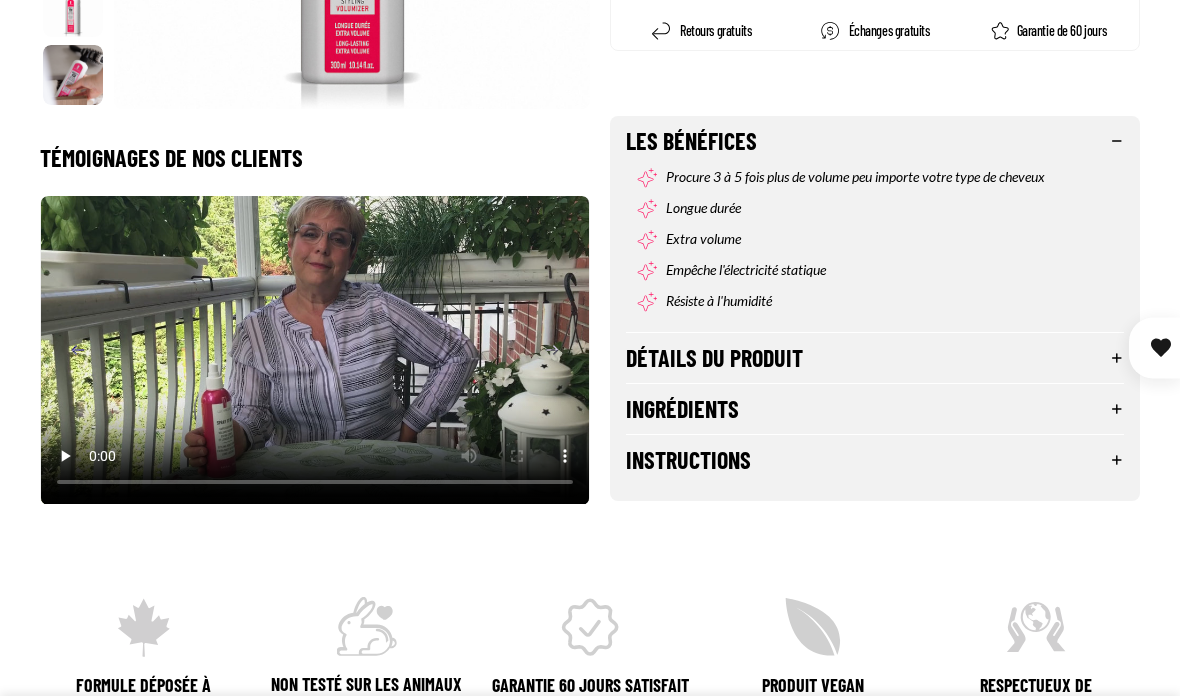 click on "Ingrédients" at bounding box center [875, 409] 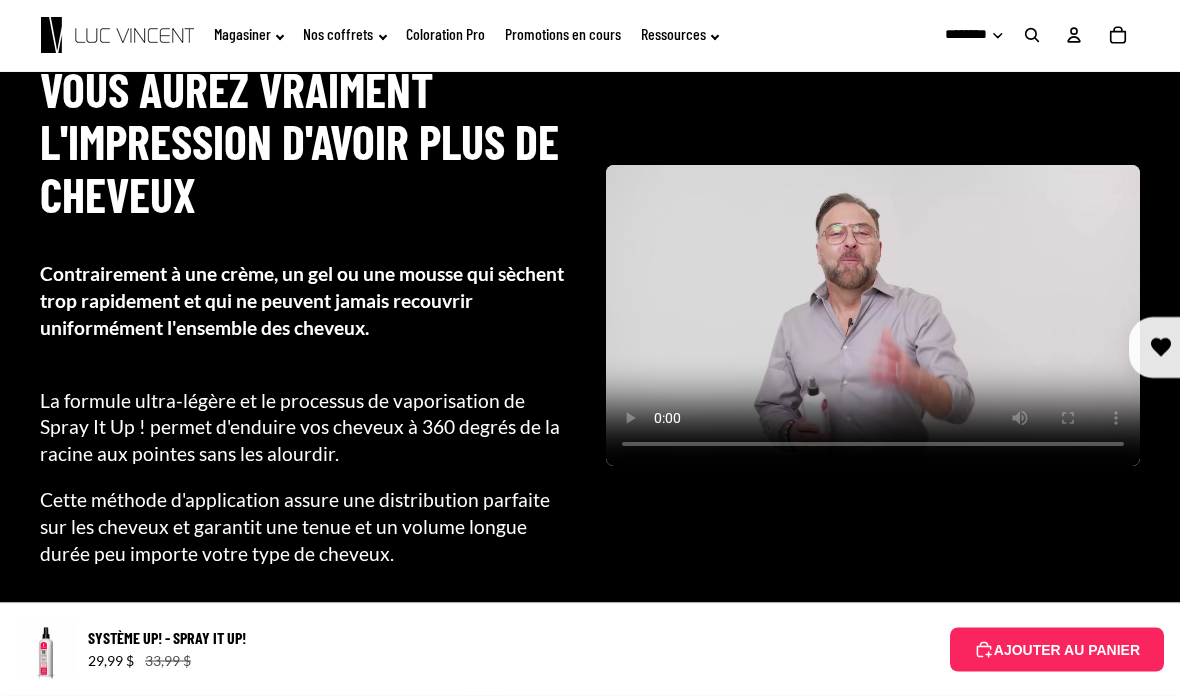 scroll, scrollTop: 1482, scrollLeft: 0, axis: vertical 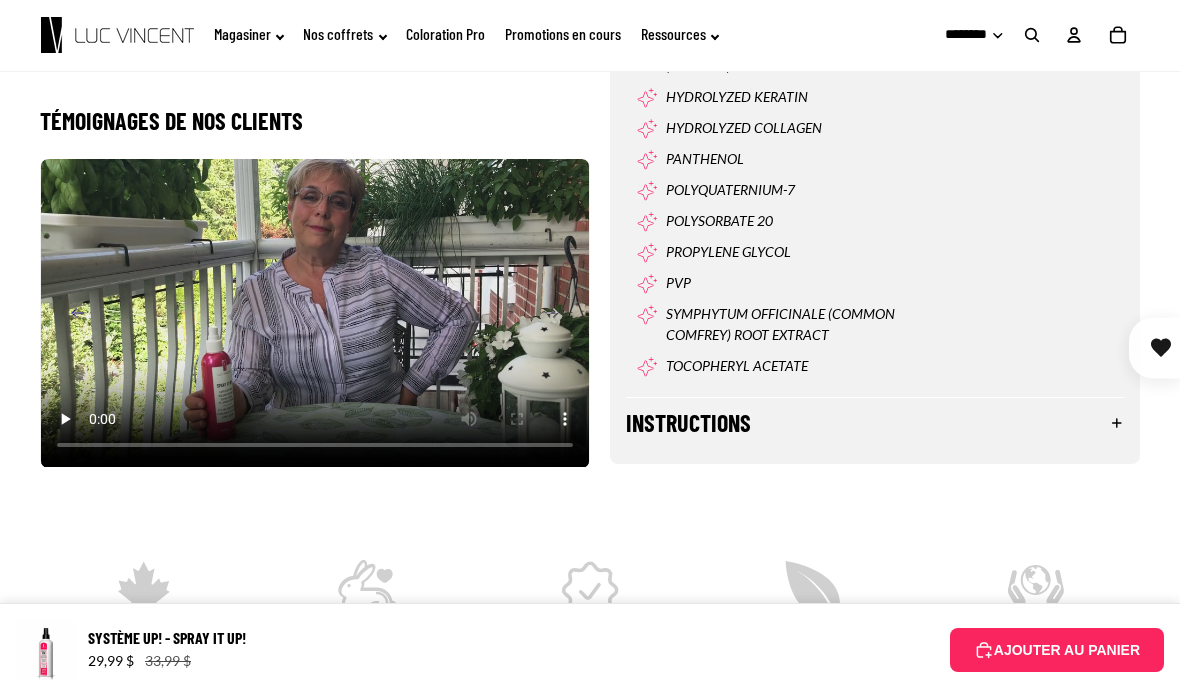 click on "Instructions" at bounding box center [875, 423] 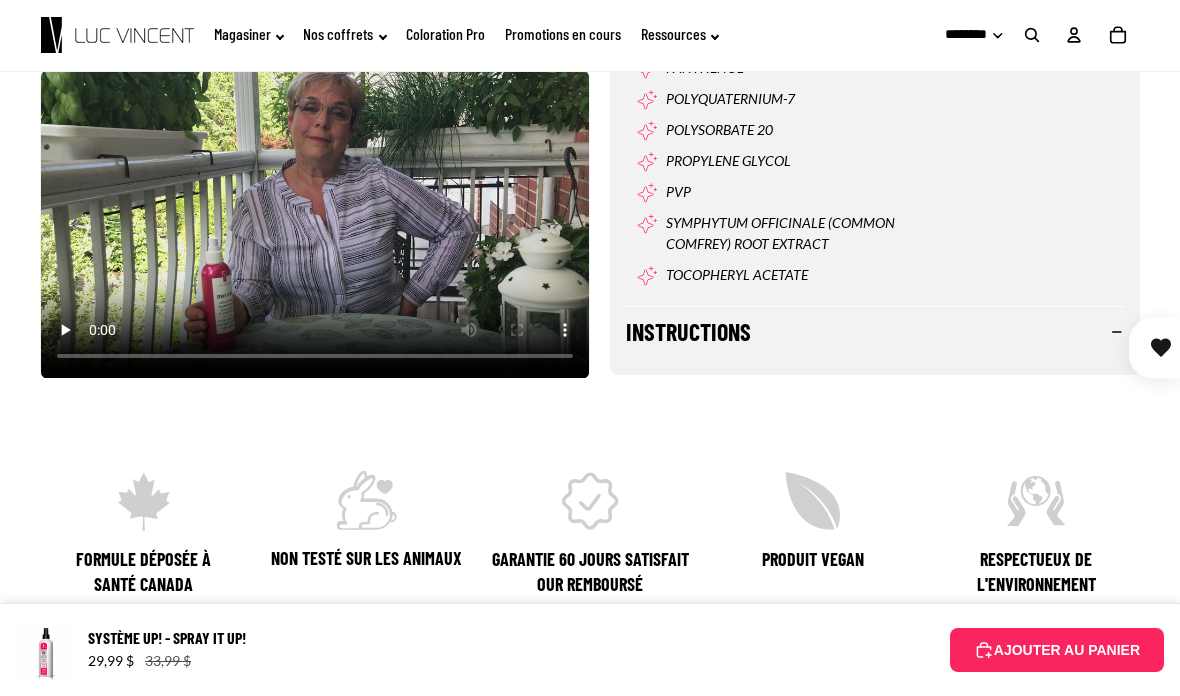 scroll, scrollTop: 1572, scrollLeft: 0, axis: vertical 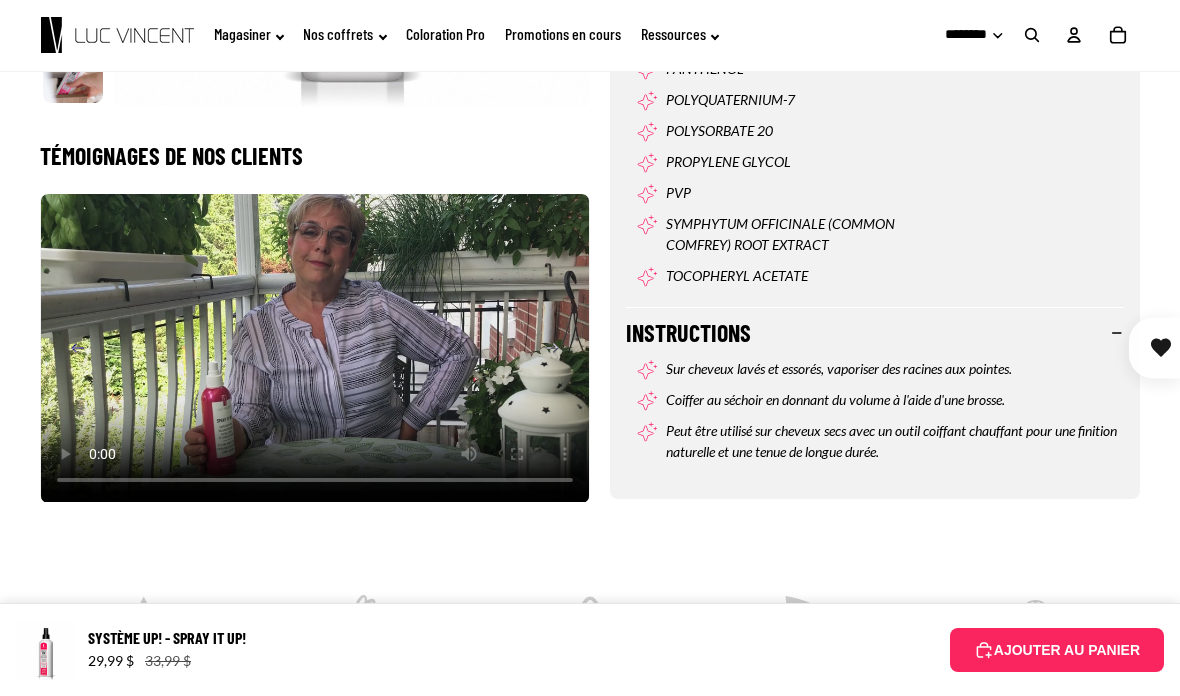 click 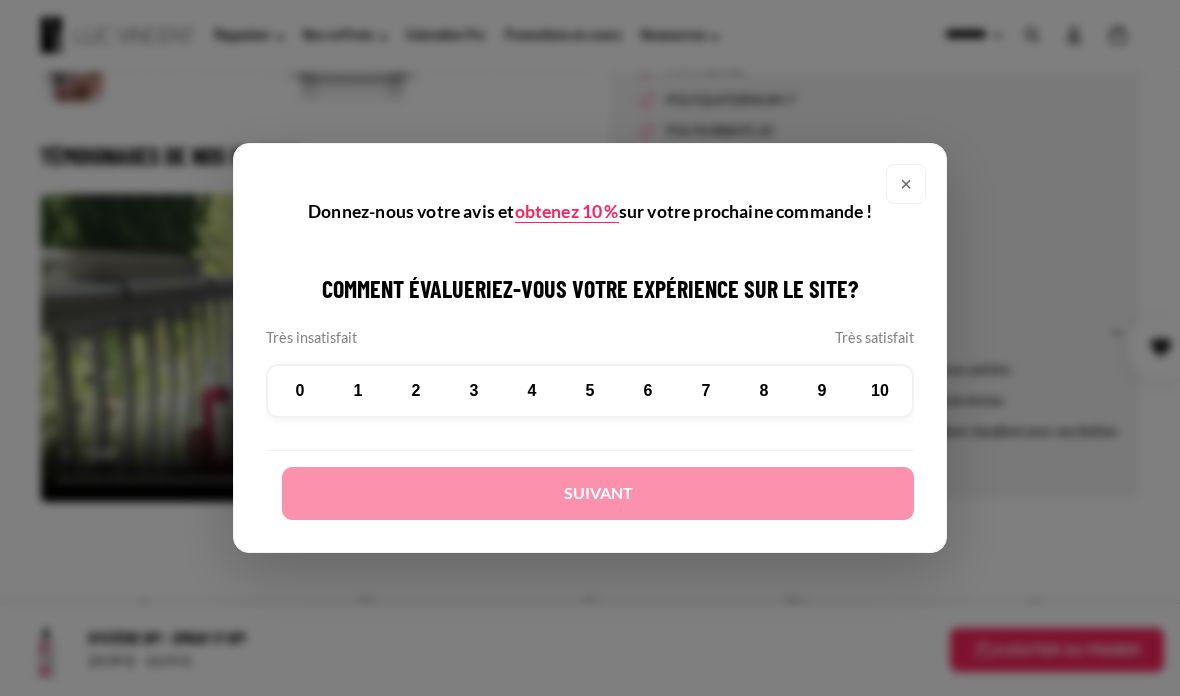 click on "10" at bounding box center [880, 391] 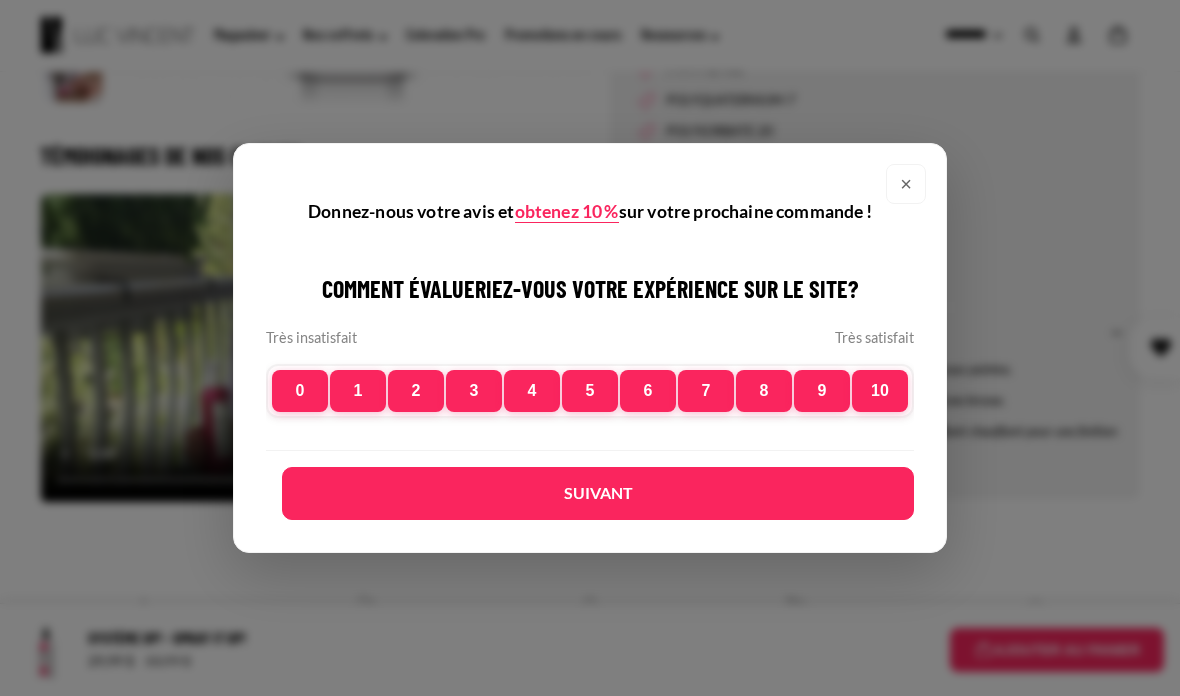 click on "Suivant" at bounding box center [598, 493] 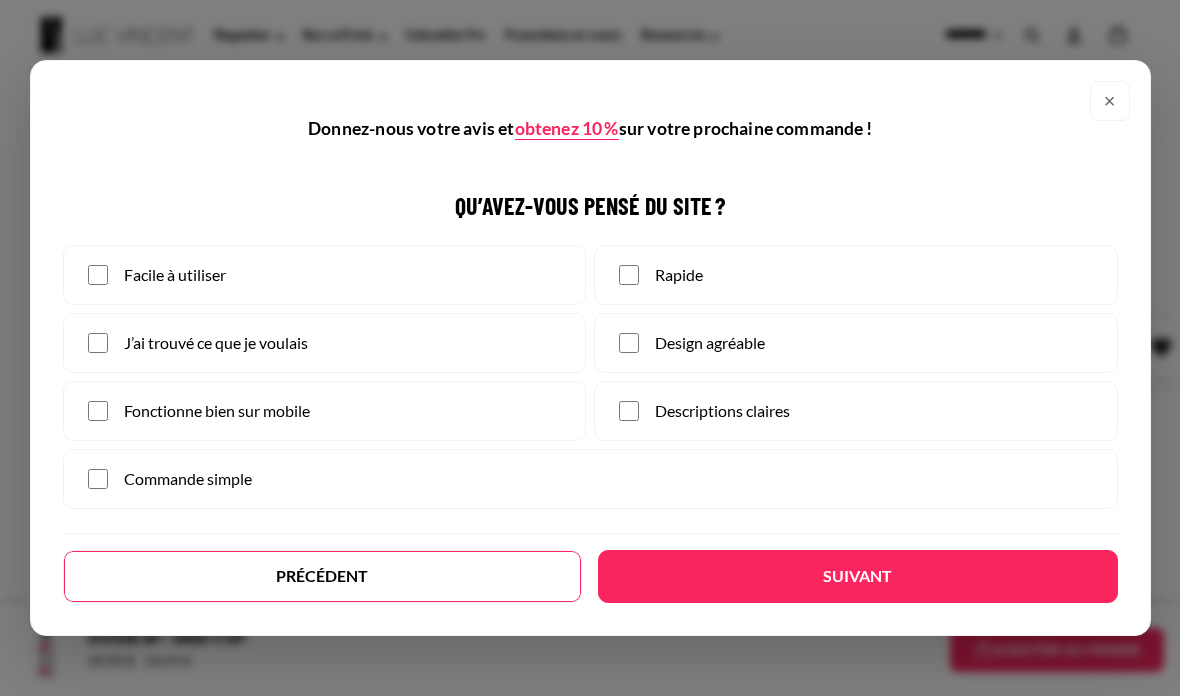 click on "×" at bounding box center (1110, 101) 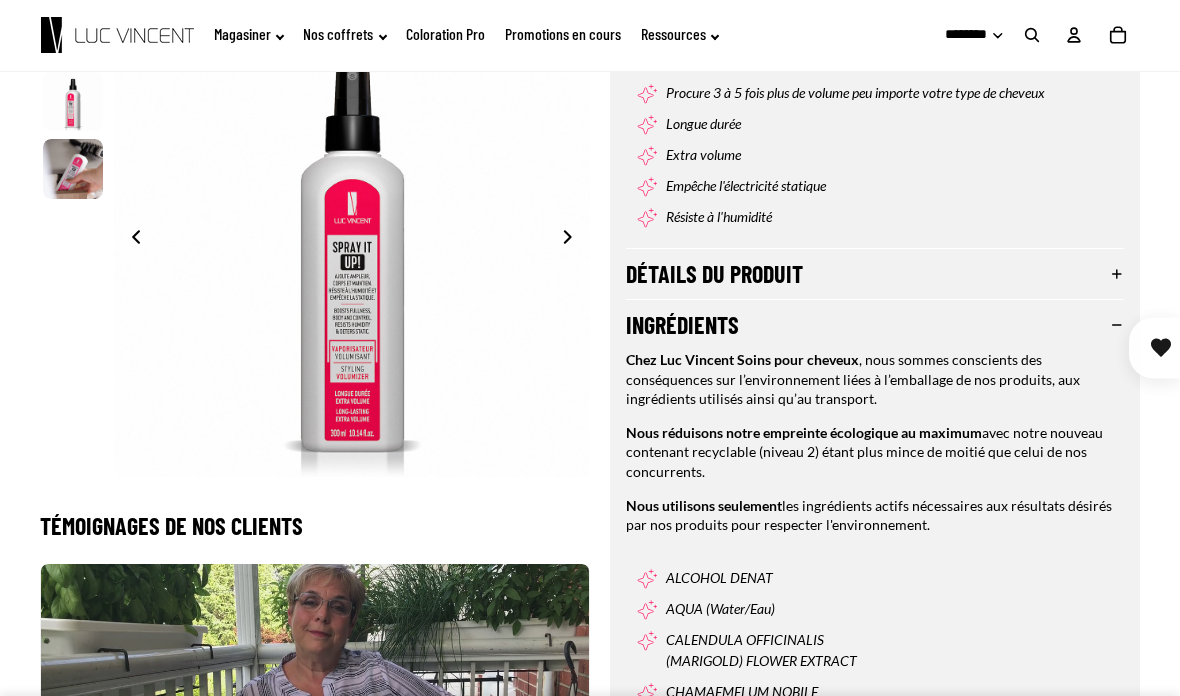 scroll, scrollTop: 761, scrollLeft: 0, axis: vertical 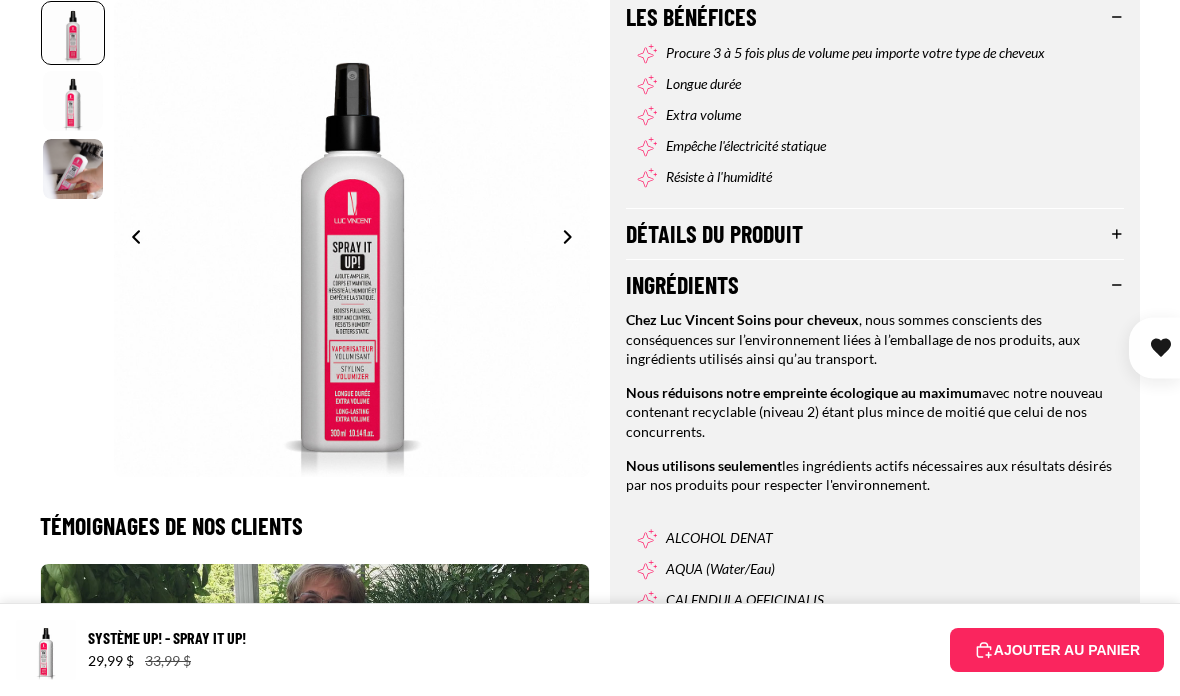 click on "AJOUTER AU PANIER" at bounding box center (1057, 650) 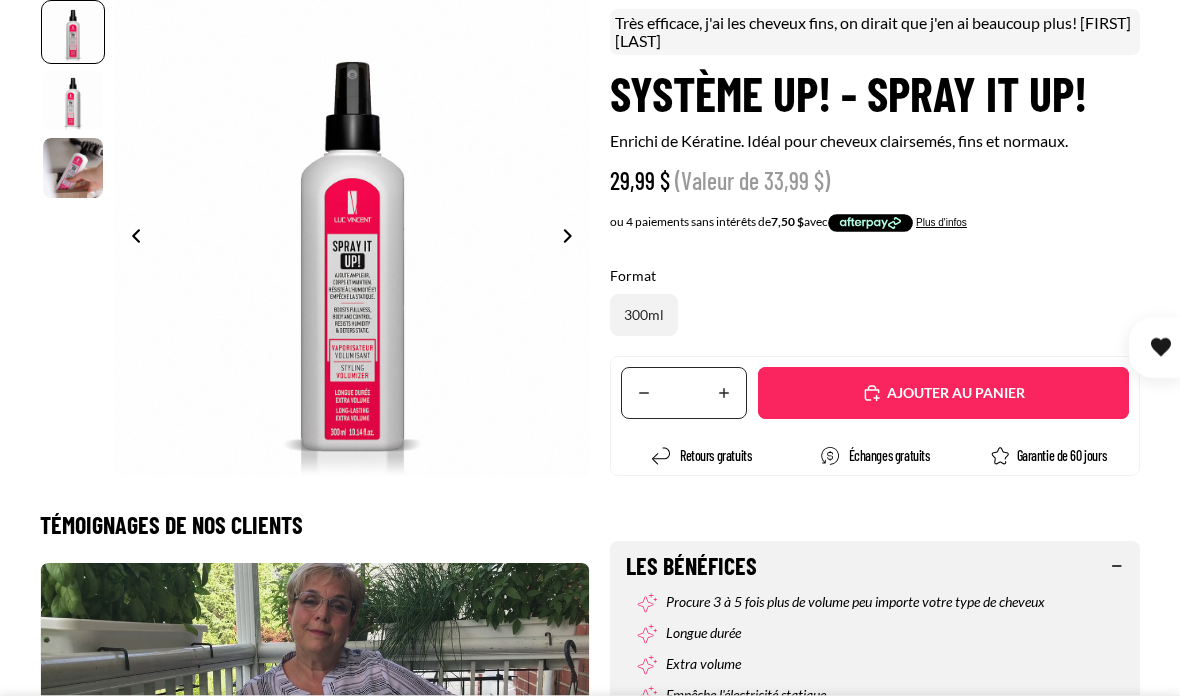 scroll, scrollTop: 0, scrollLeft: 0, axis: both 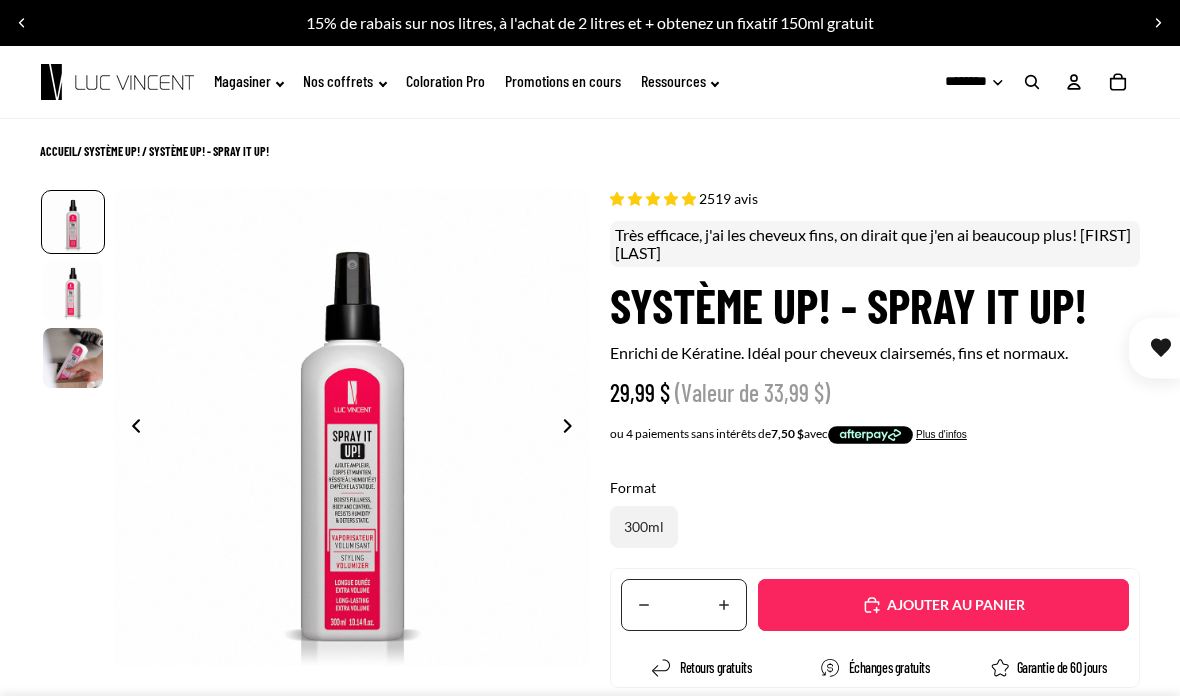 click on "Ajouté" at bounding box center (943, 605) 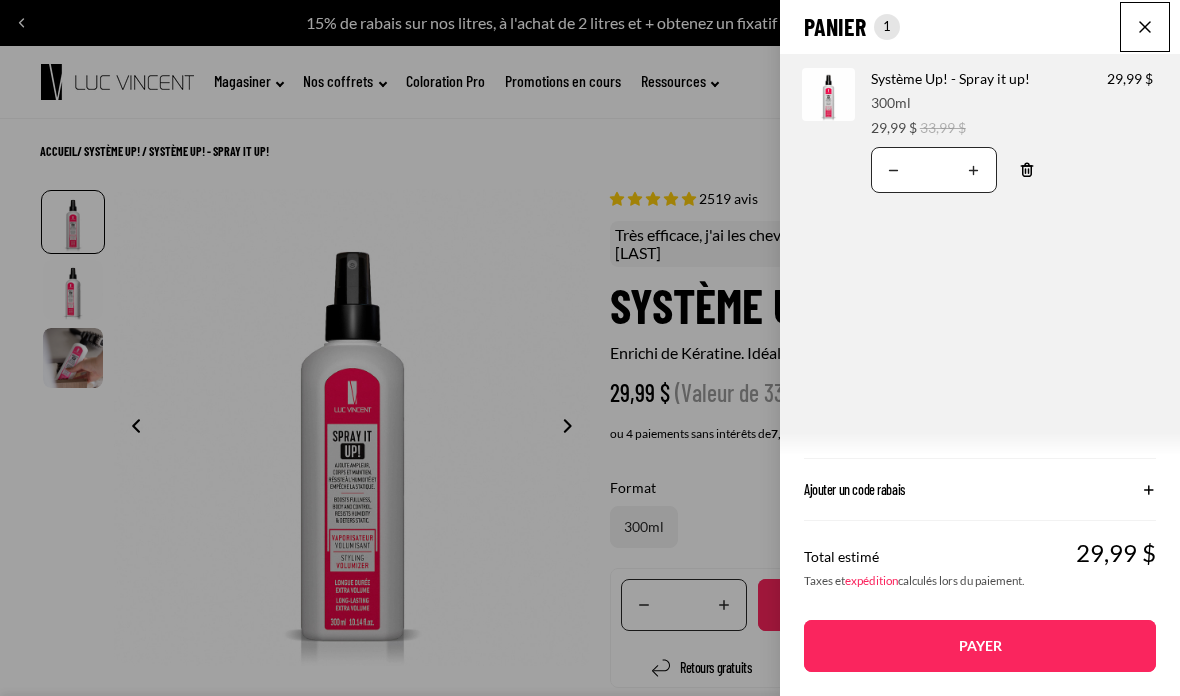click on "Panier
Nombre total d'articles dans le panier: 1
1
1
Total du panier
29,99CAD
Image de produit
Informations sur le produit
Quantité
Nombre total de produits
Système Up! - Spray it up!
Format:
300ml" 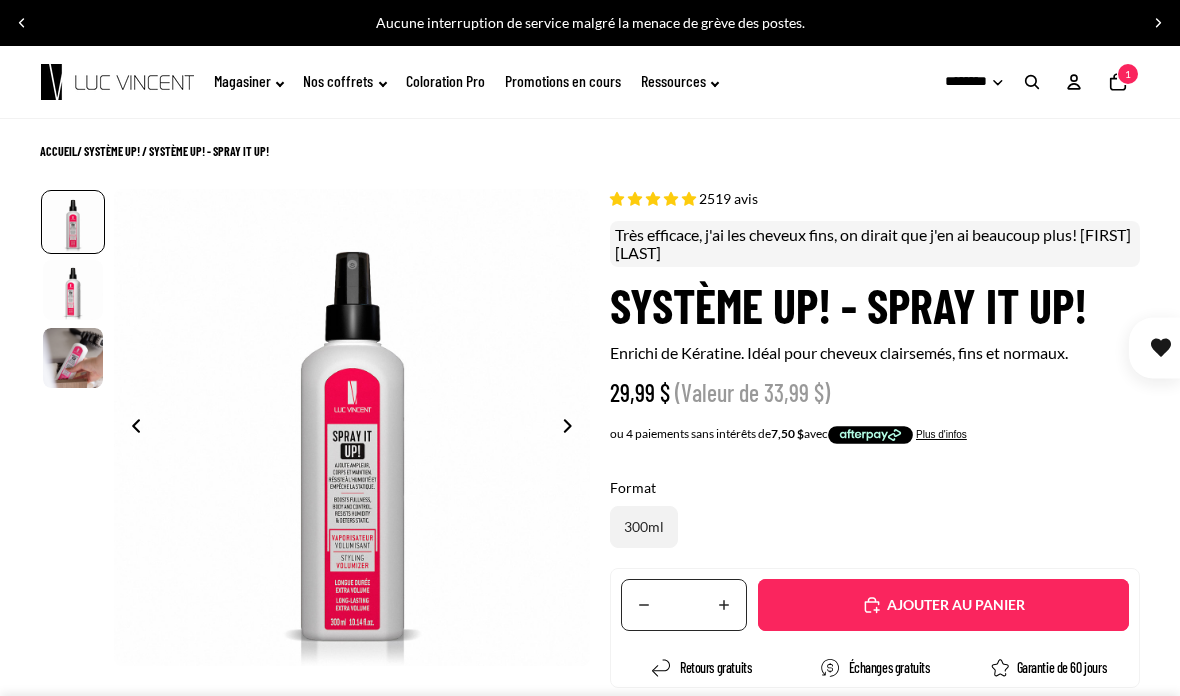 click on "Magasiner" 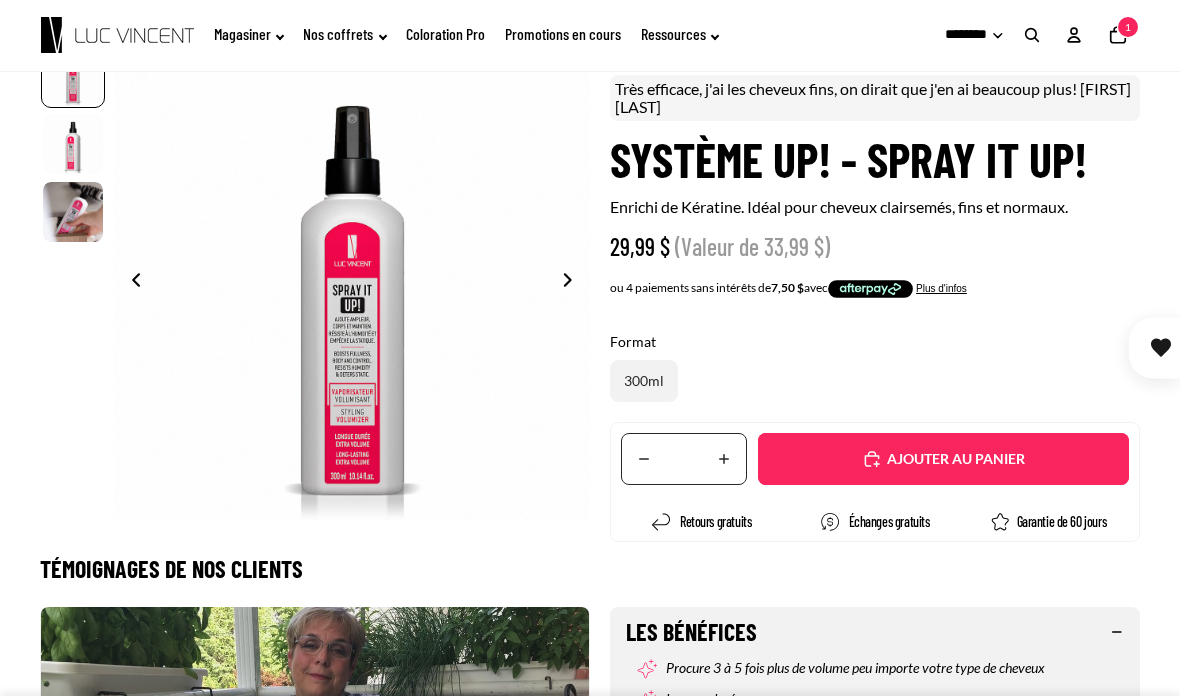 scroll, scrollTop: 0, scrollLeft: 0, axis: both 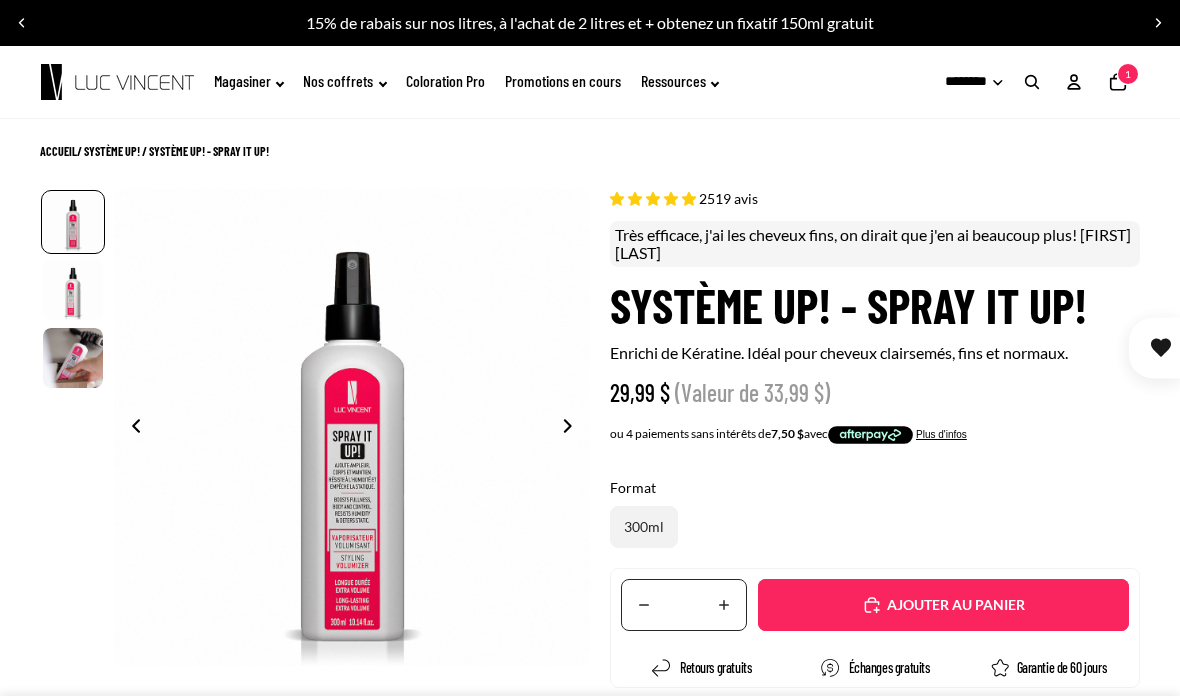 click on "Magasiner" 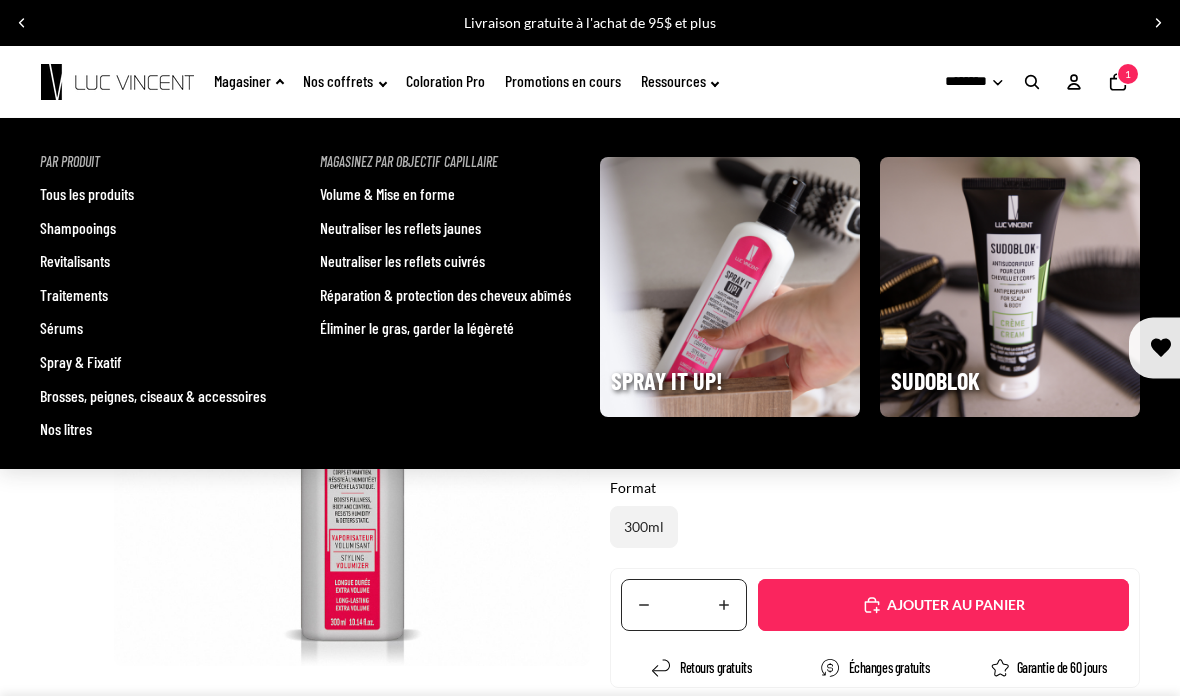 click on "Tous les produits" at bounding box center (87, 194) 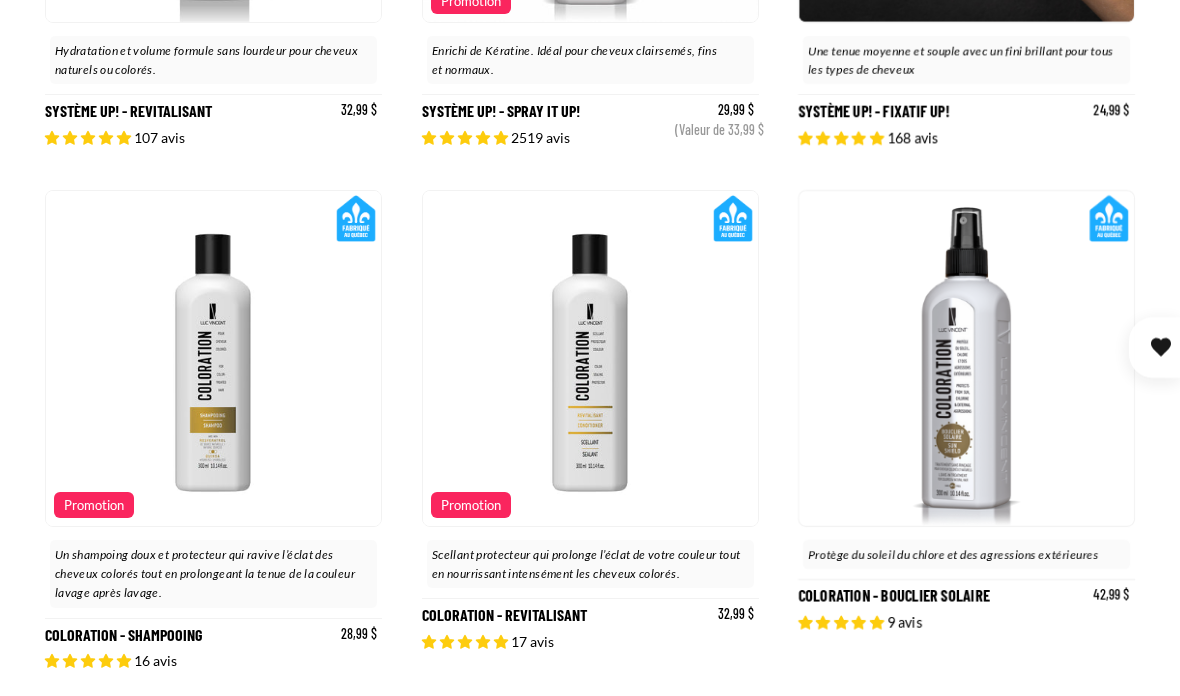 scroll, scrollTop: 1674, scrollLeft: 0, axis: vertical 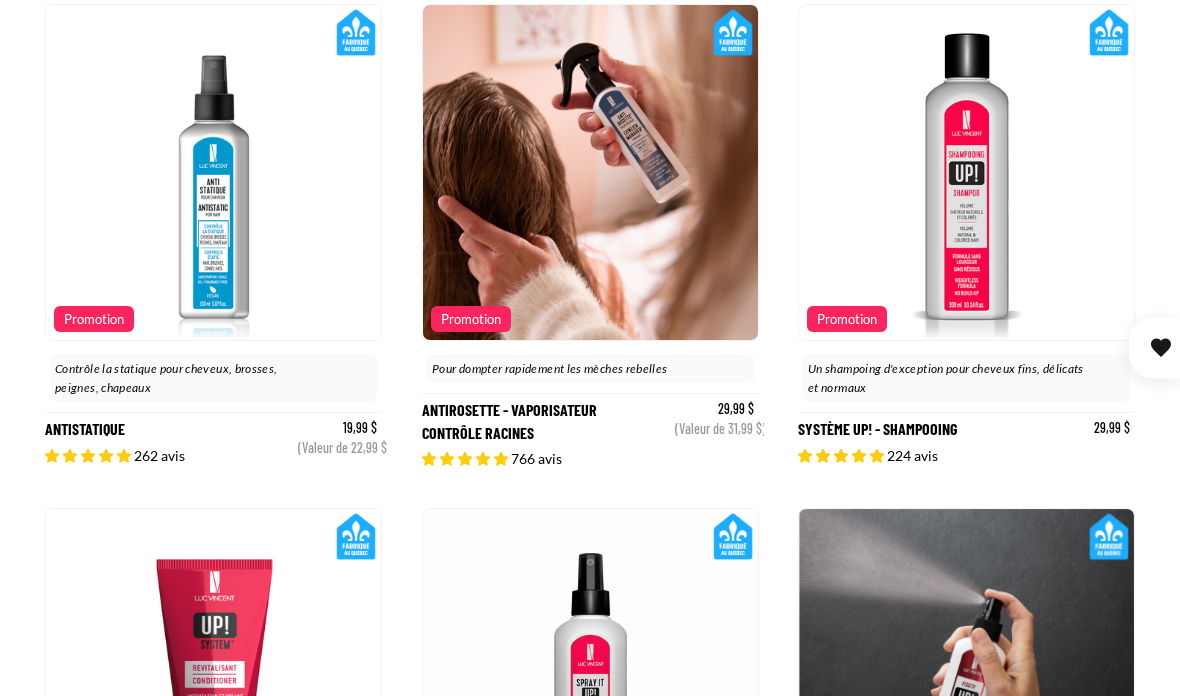 click on "Ajouté" at bounding box center (0, 0) 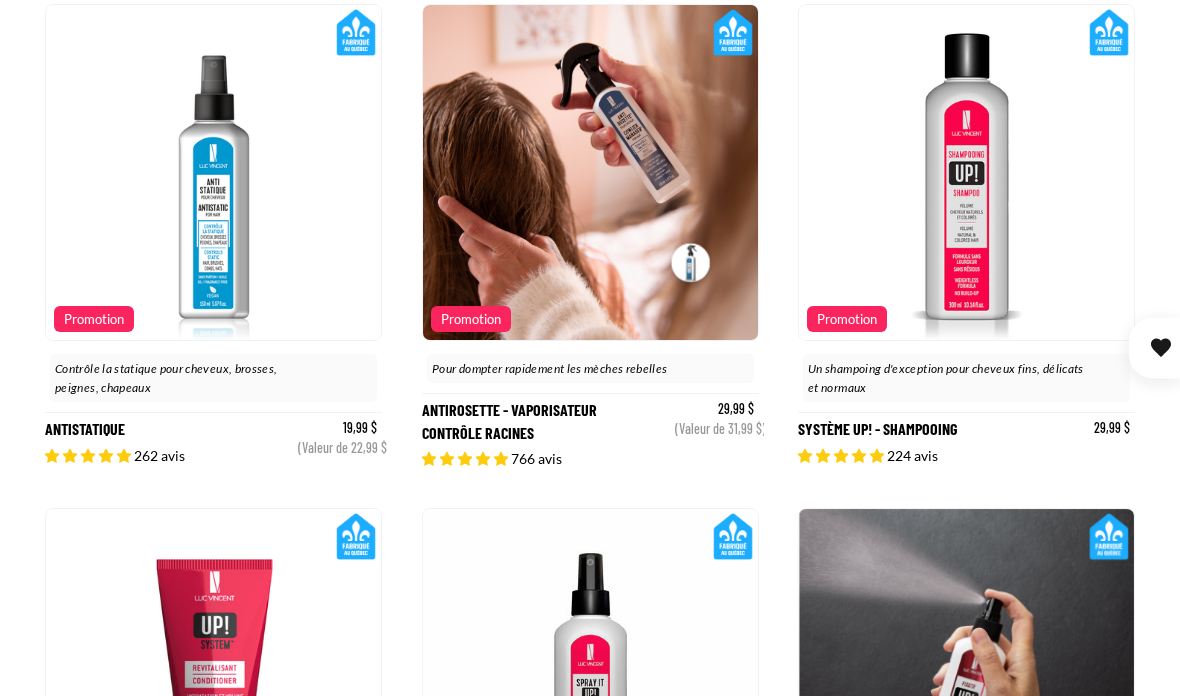 scroll, scrollTop: 0, scrollLeft: 0, axis: both 